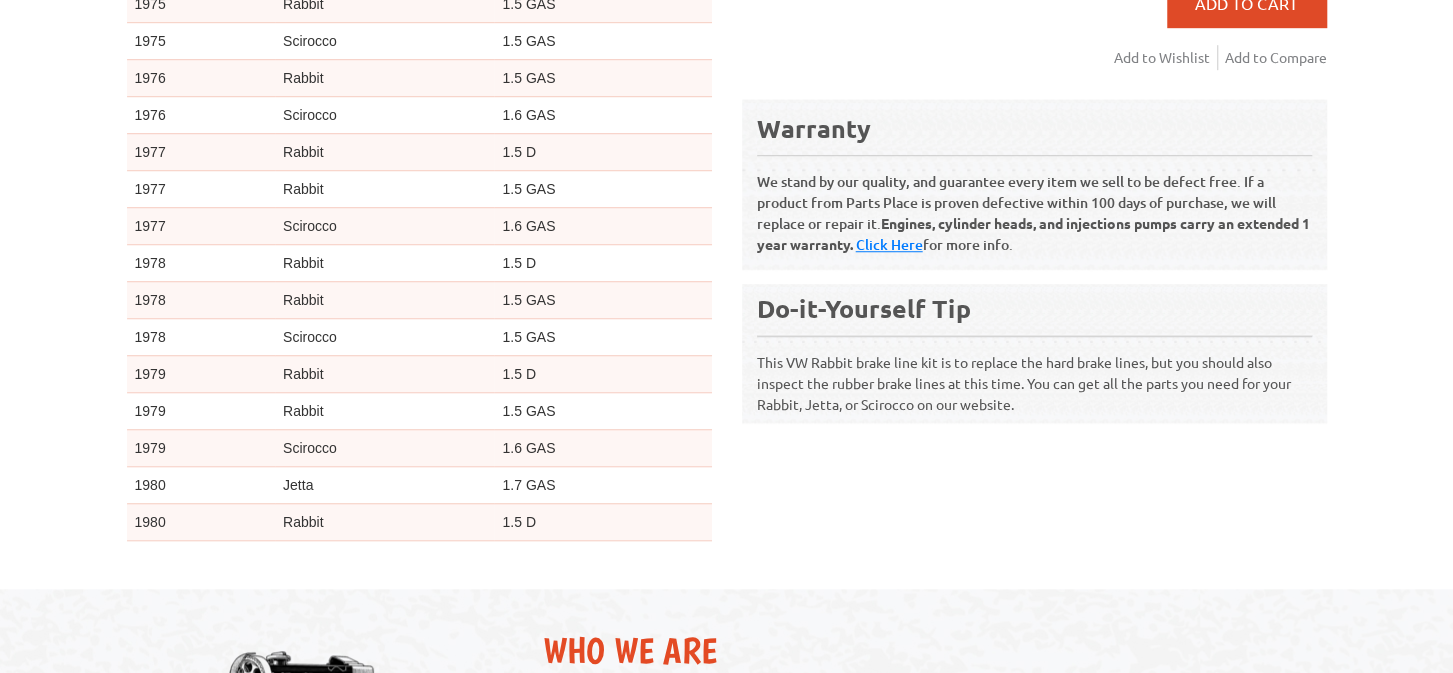 scroll, scrollTop: 800, scrollLeft: 0, axis: vertical 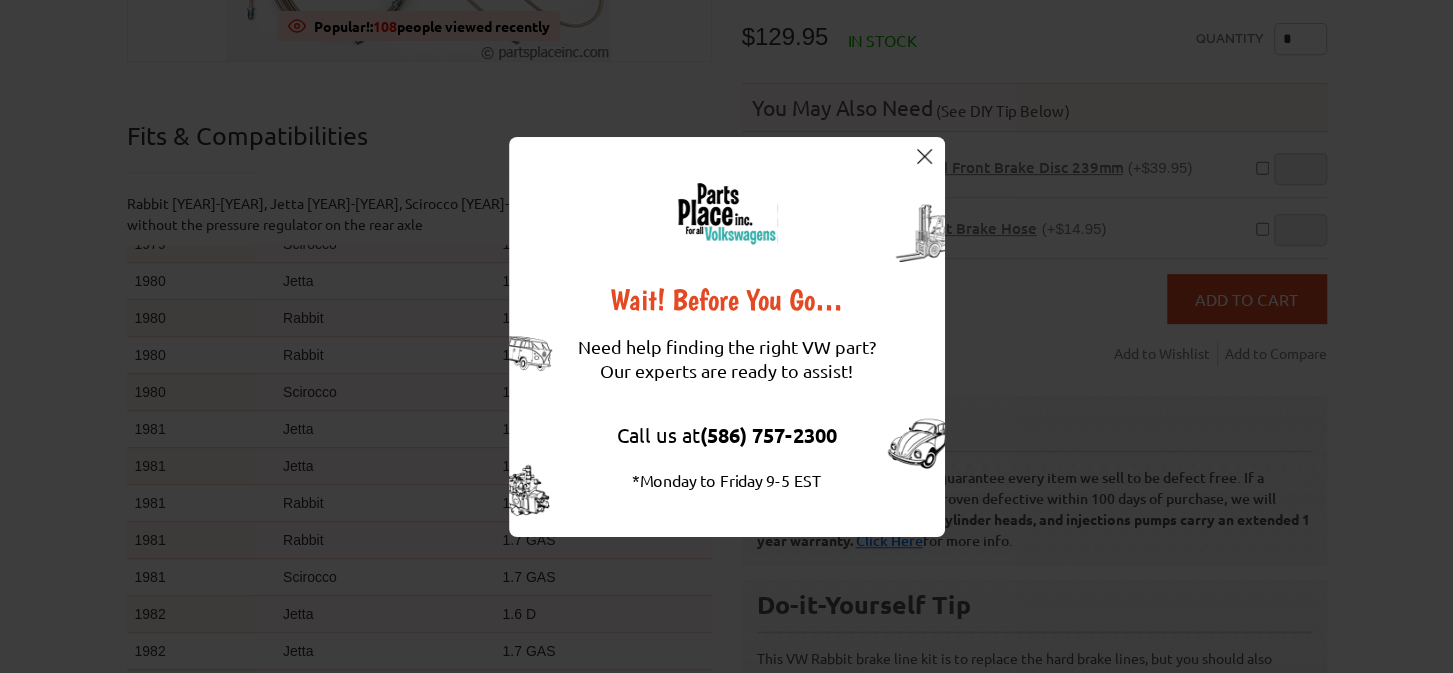 click at bounding box center (924, 156) 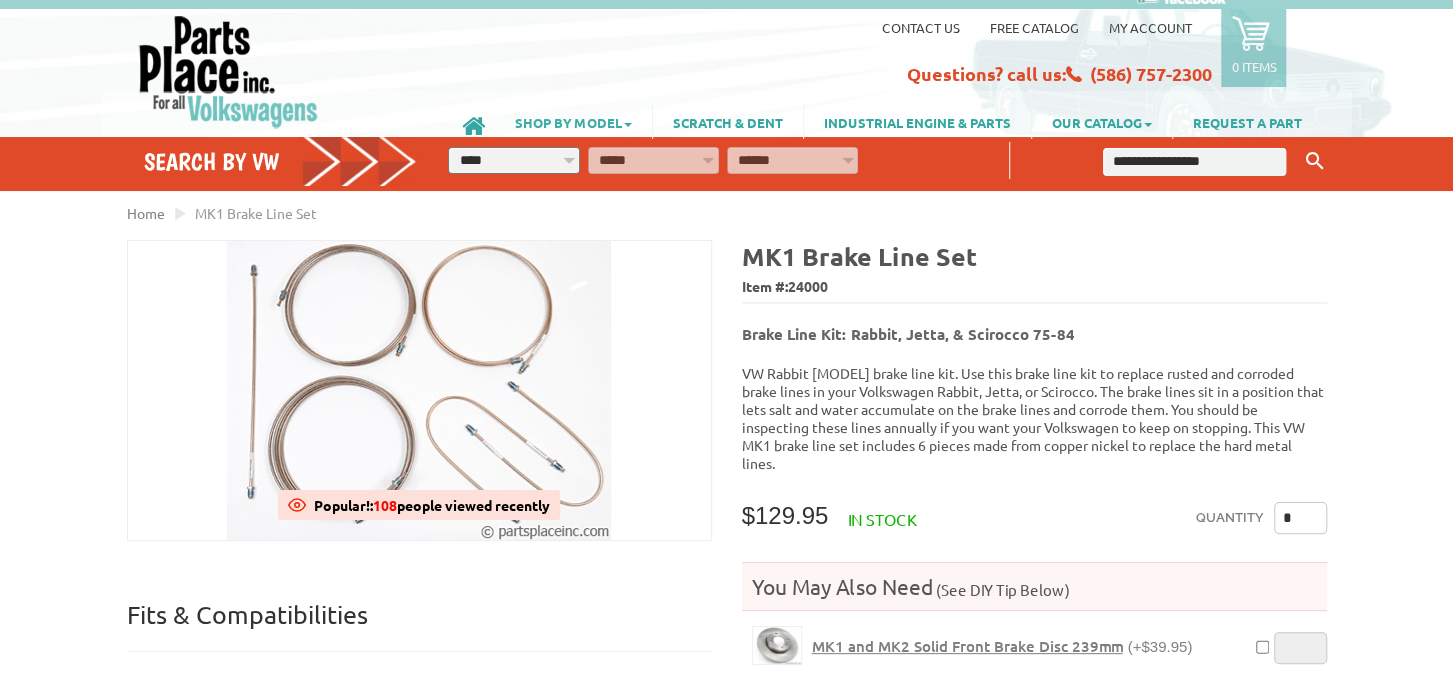 scroll, scrollTop: 0, scrollLeft: 0, axis: both 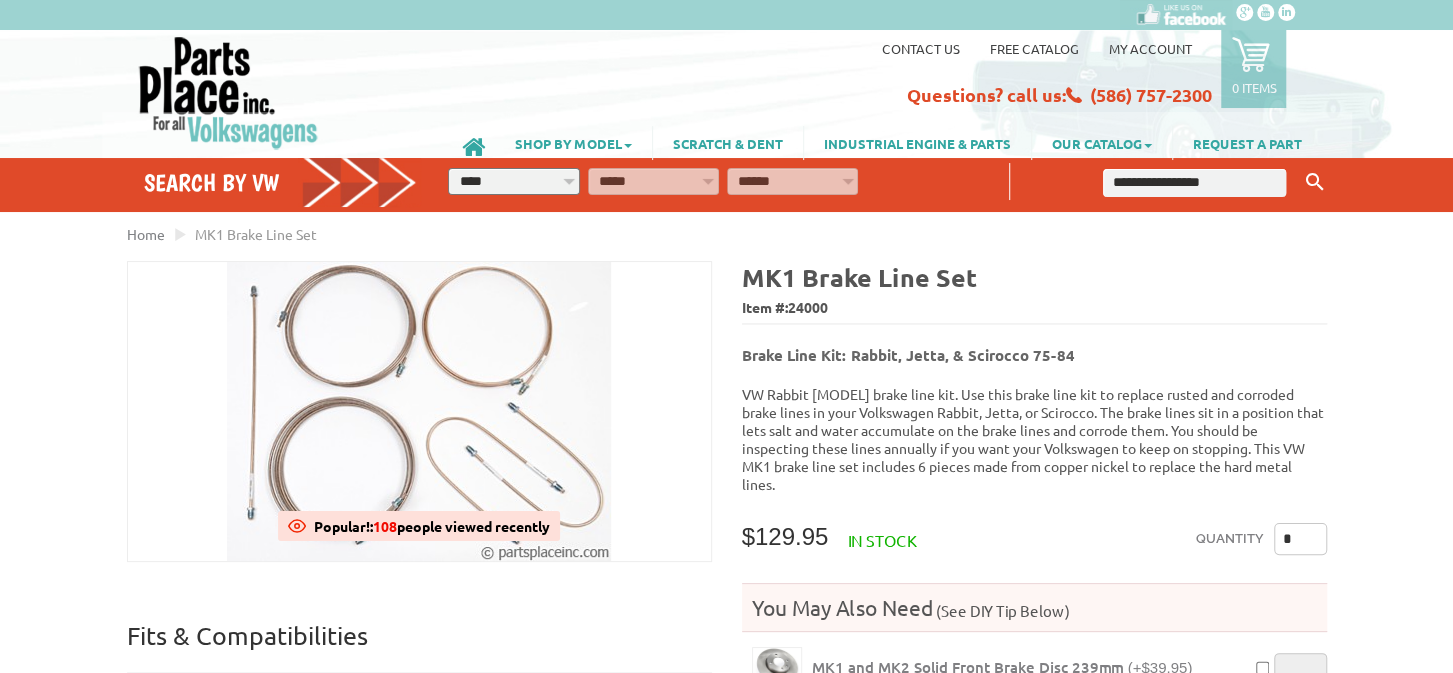click on "**********" at bounding box center [513, 181] 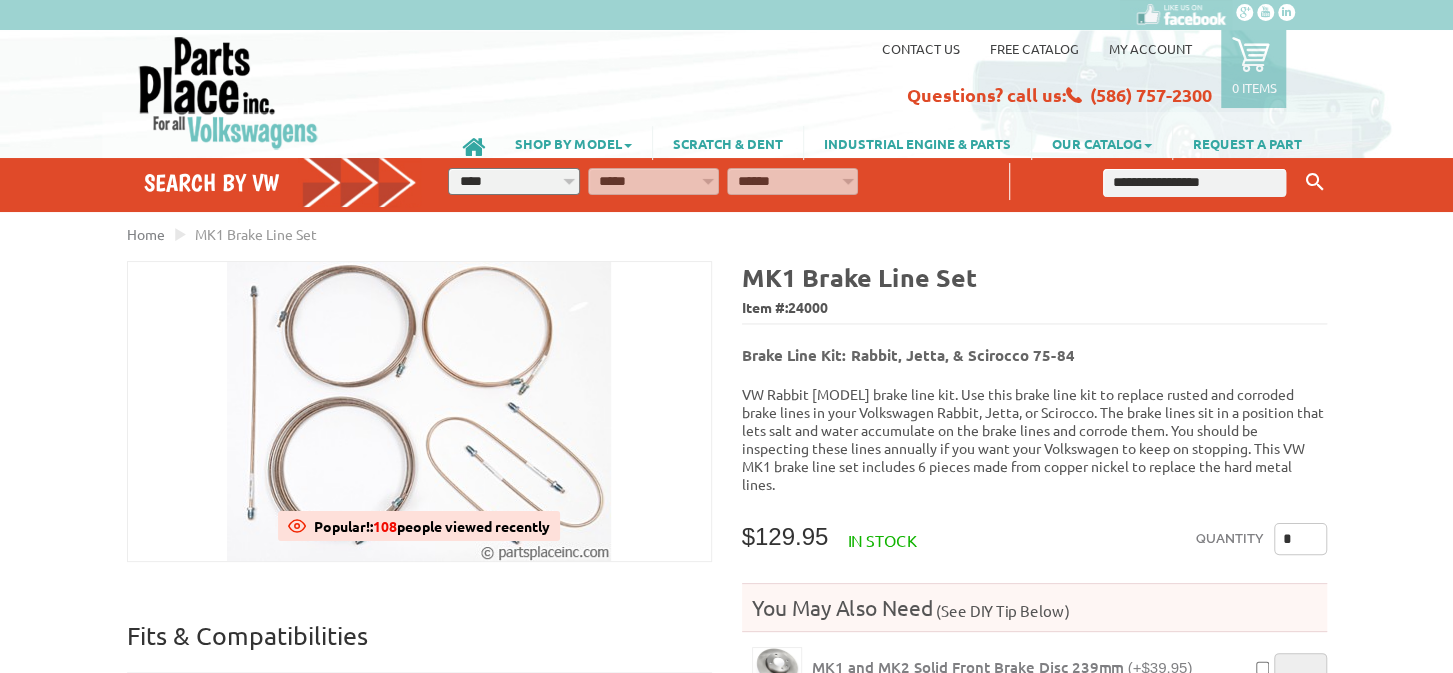 click on "VW Diesel Engine Parts
Diesel Cylinder Heads and Parts
Diesel Timing Belts, Tensioners, and Rollers
Diesel Oil Pumps" at bounding box center [726, 692] 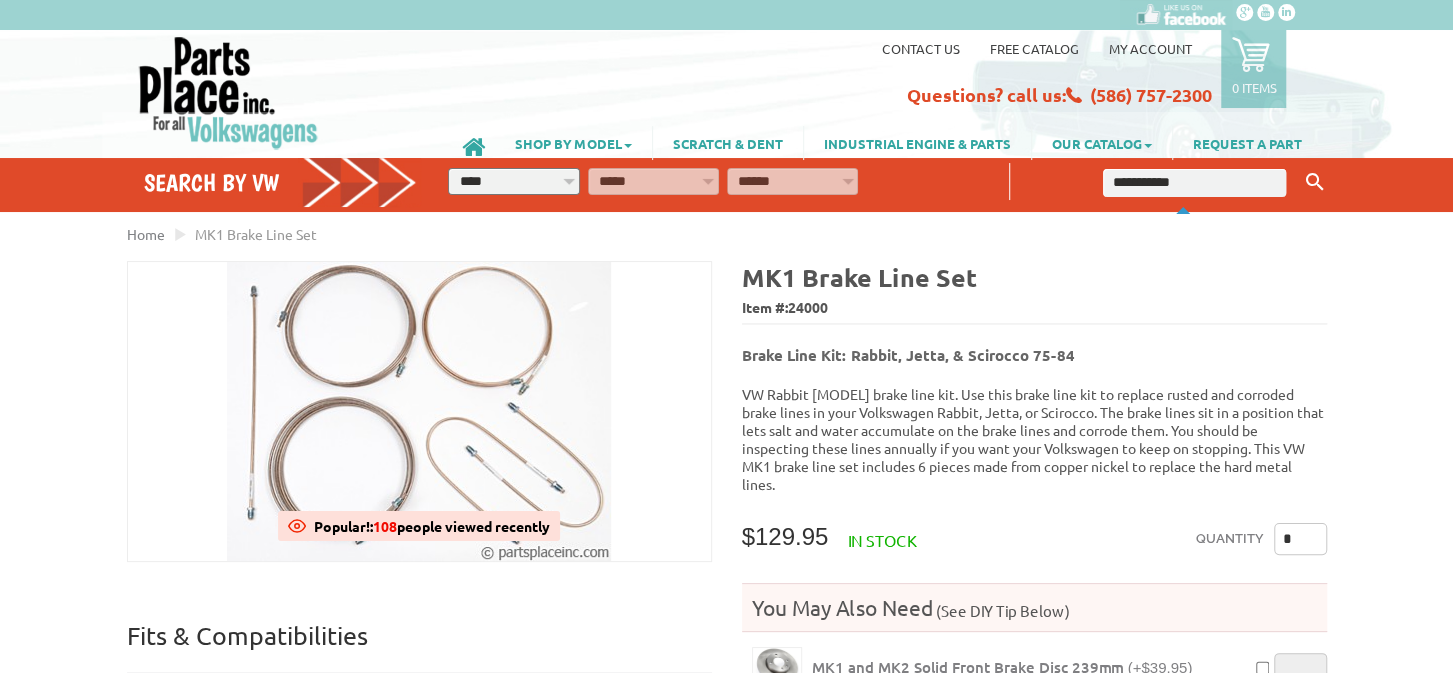 click on "Keyword Search" at bounding box center [1314, 182] 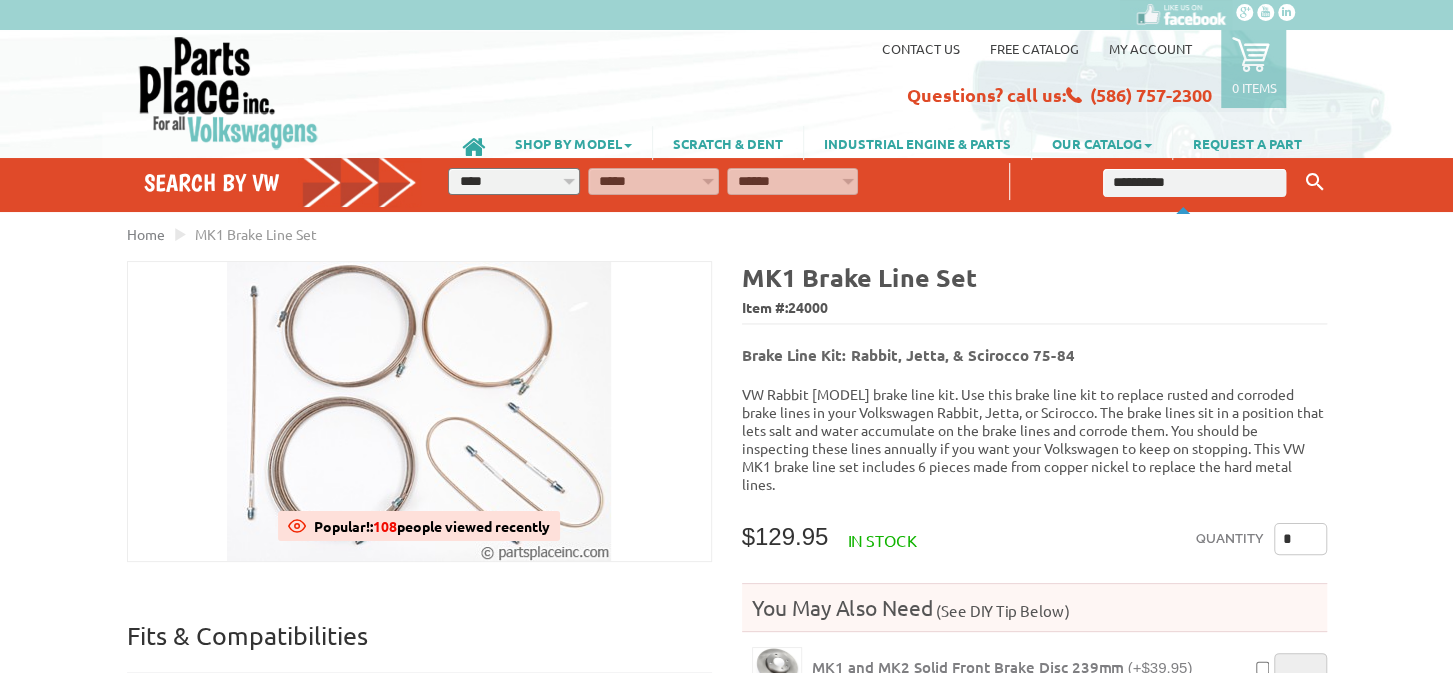 type on "**********" 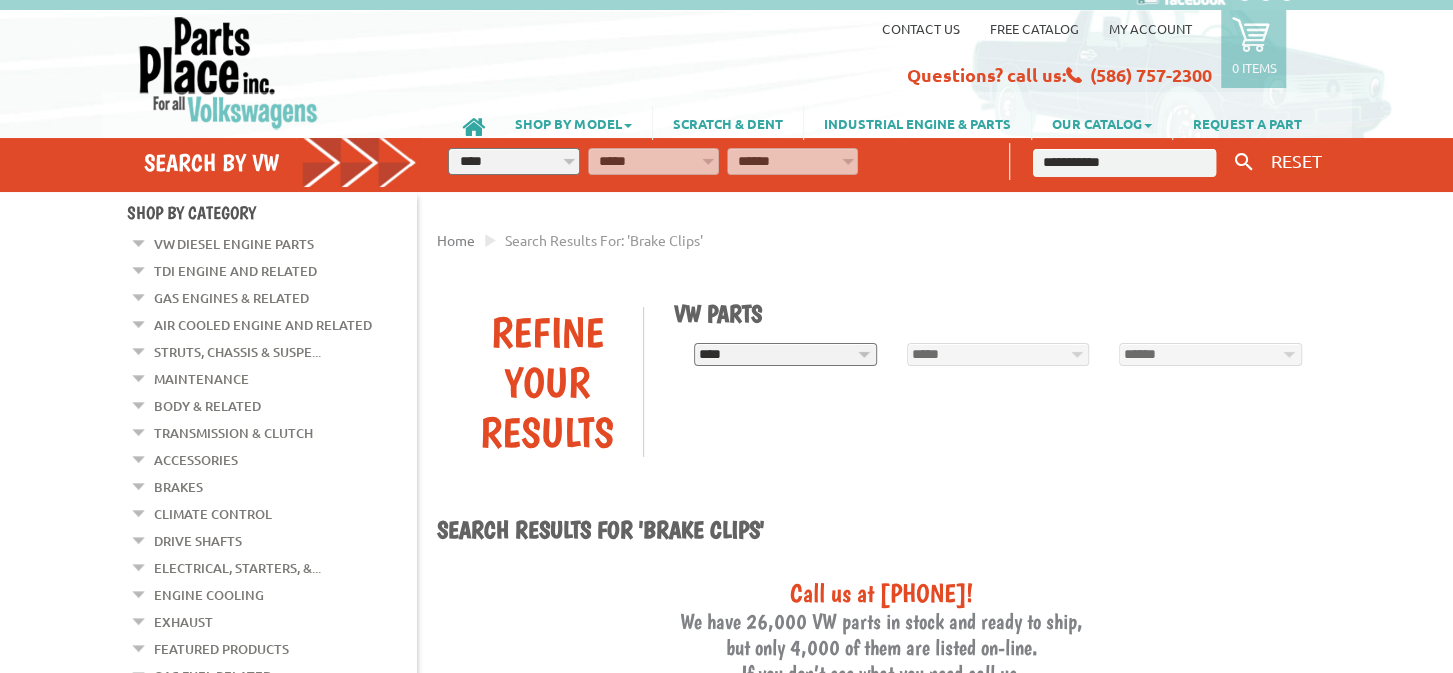 scroll, scrollTop: 0, scrollLeft: 0, axis: both 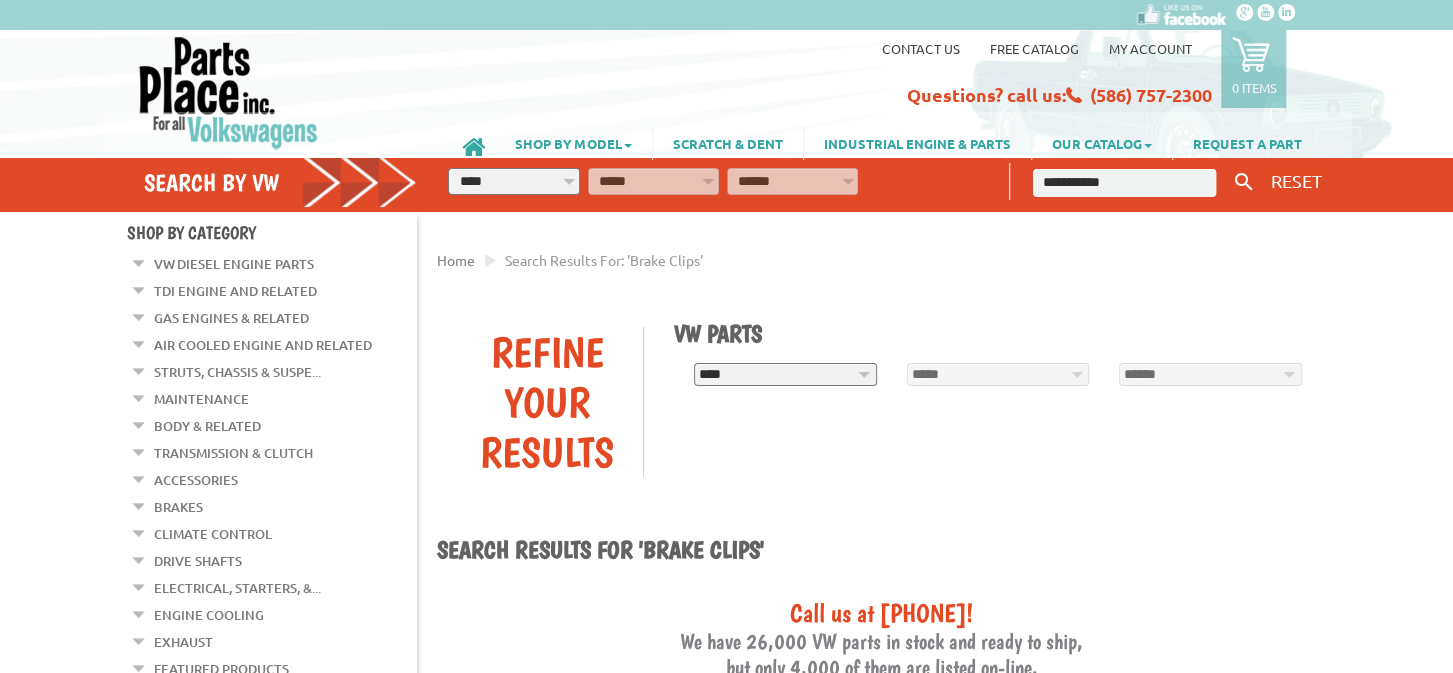 click on "**********" at bounding box center [785, 374] 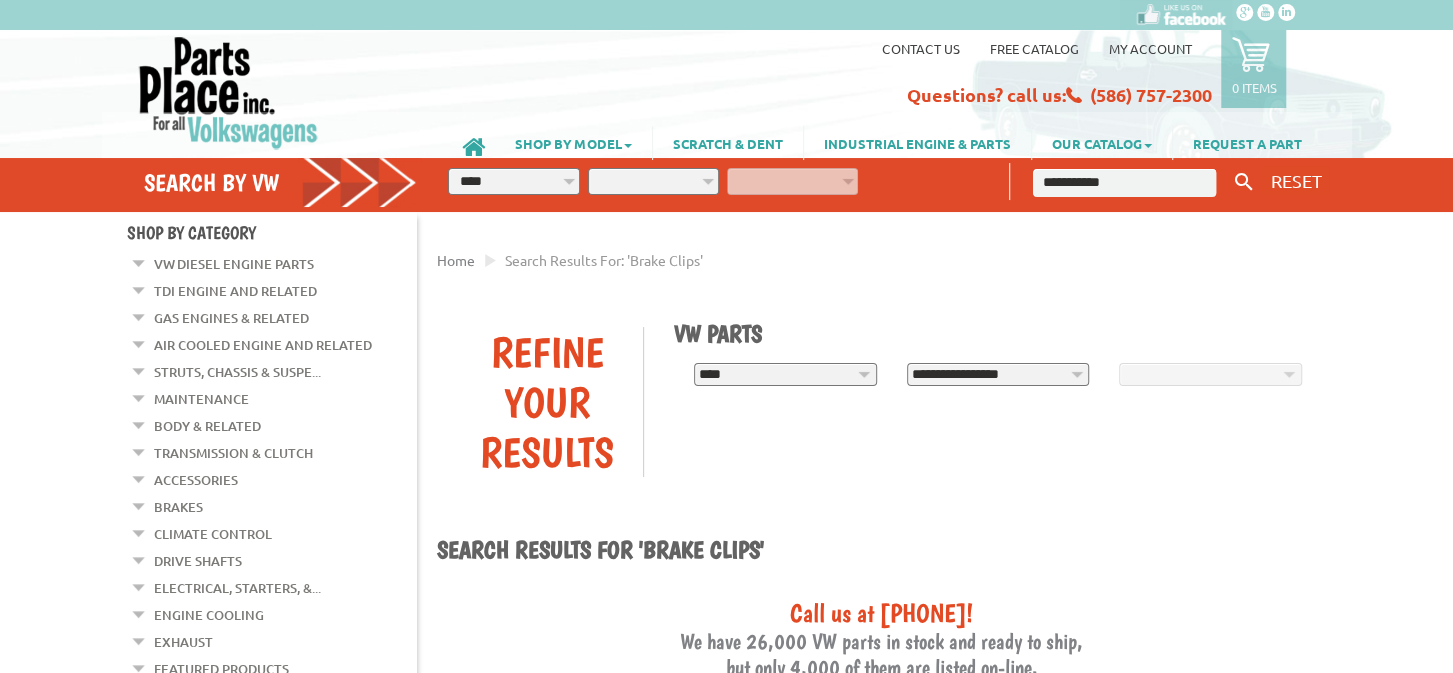 click on "**********" at bounding box center [998, 374] 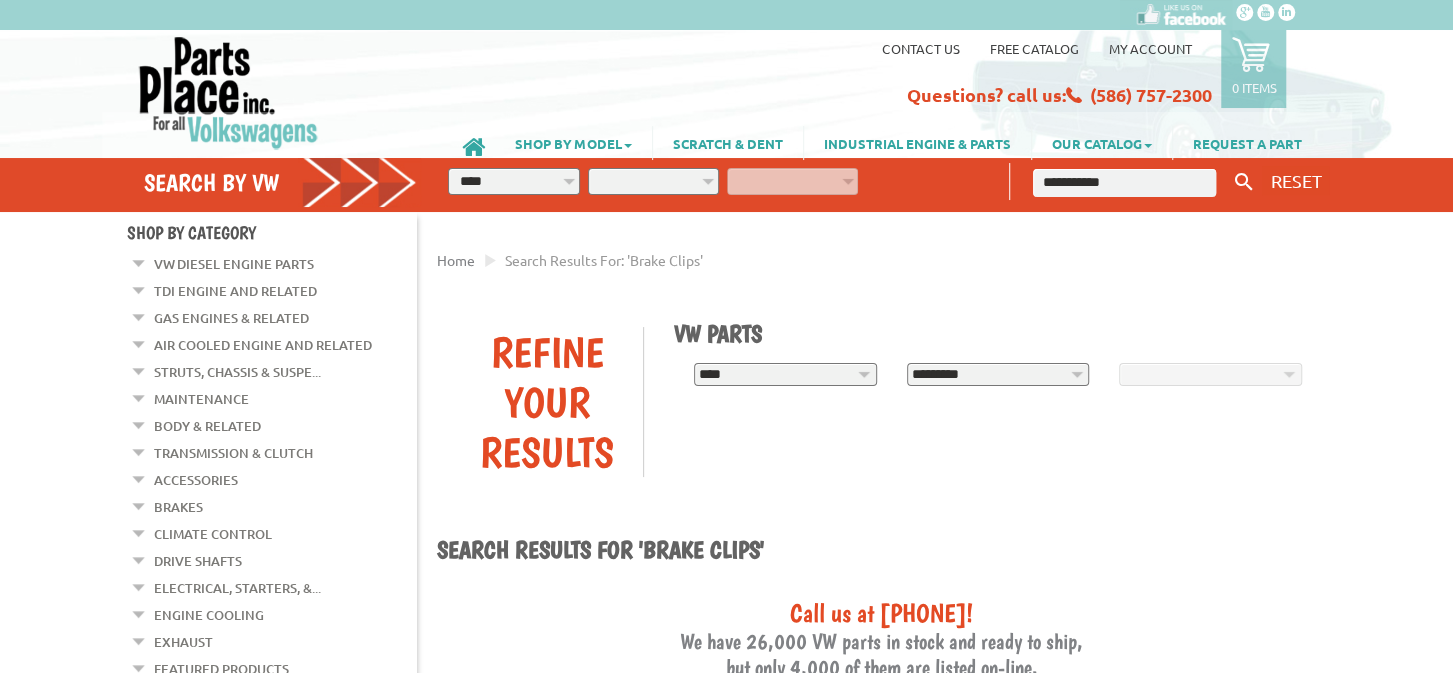 click on "**********" at bounding box center [998, 374] 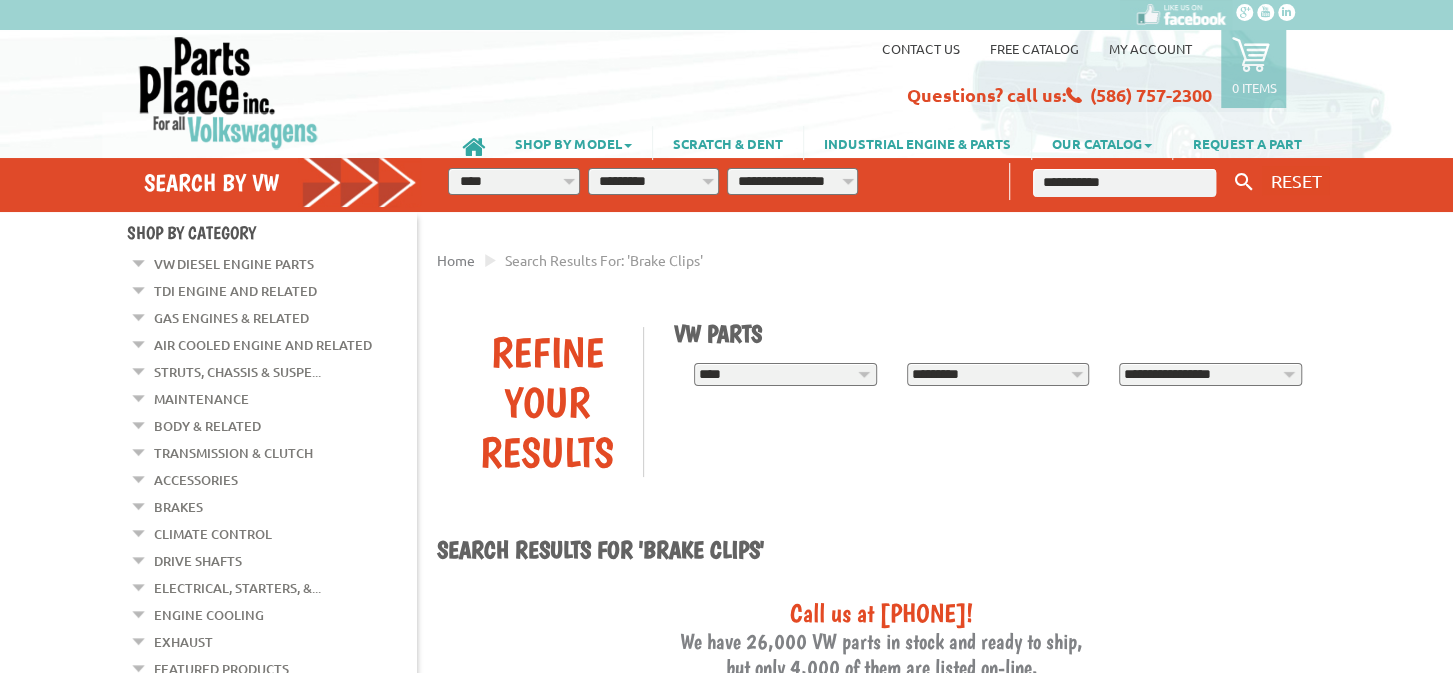 click on "**********" at bounding box center (1210, 374) 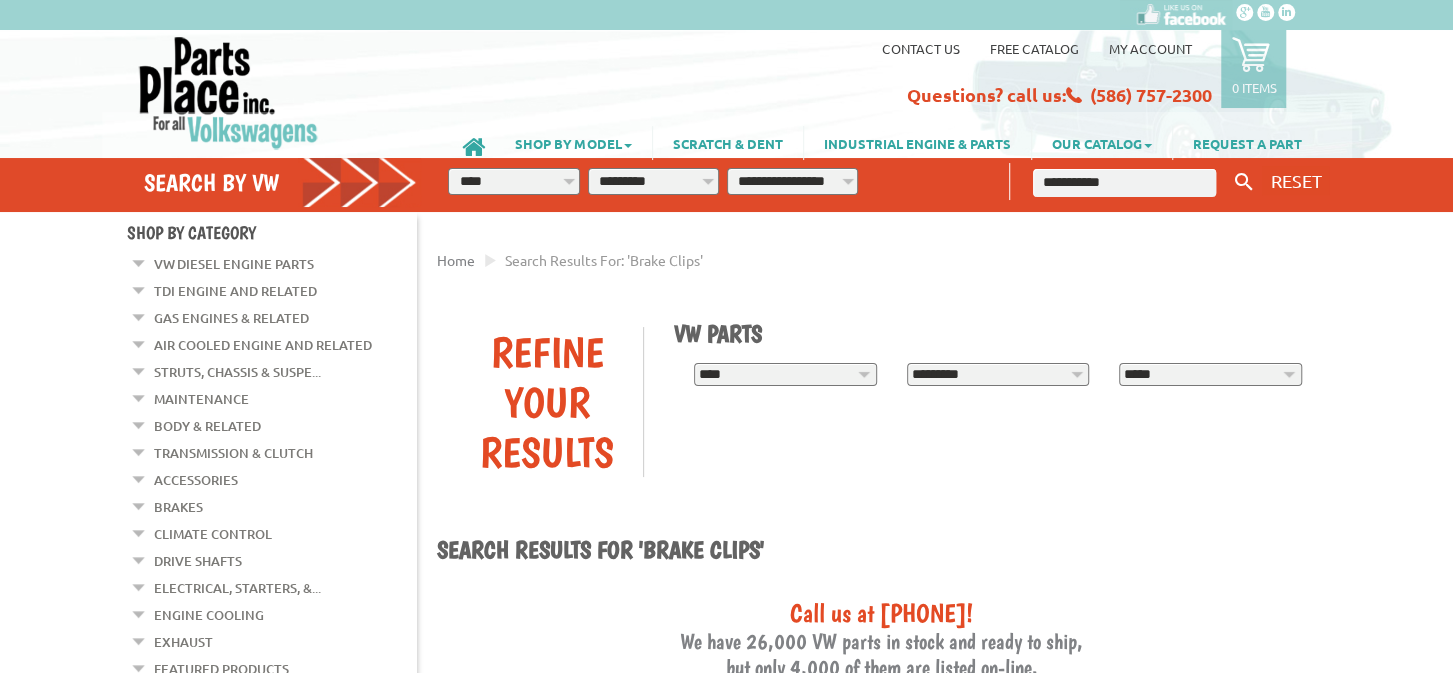 click on "**********" at bounding box center (1210, 374) 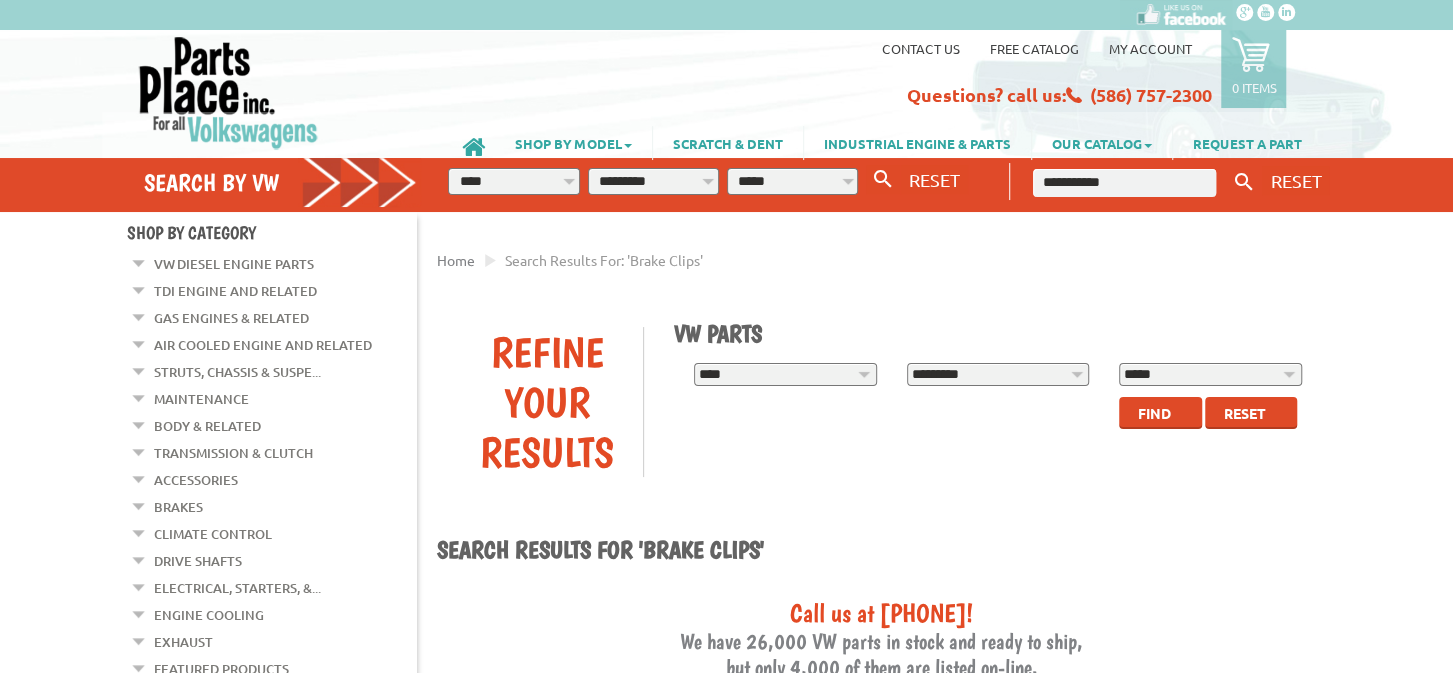click on "Find" at bounding box center (1154, 413) 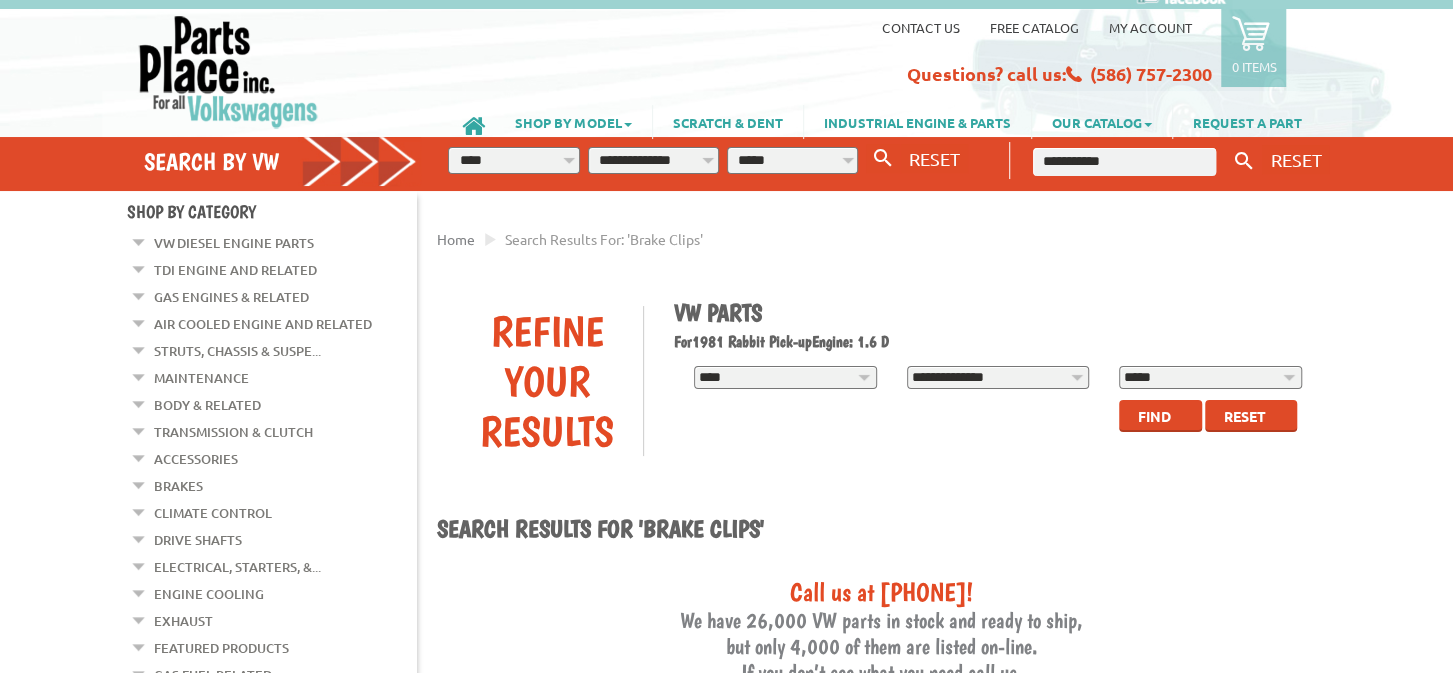 scroll, scrollTop: 0, scrollLeft: 0, axis: both 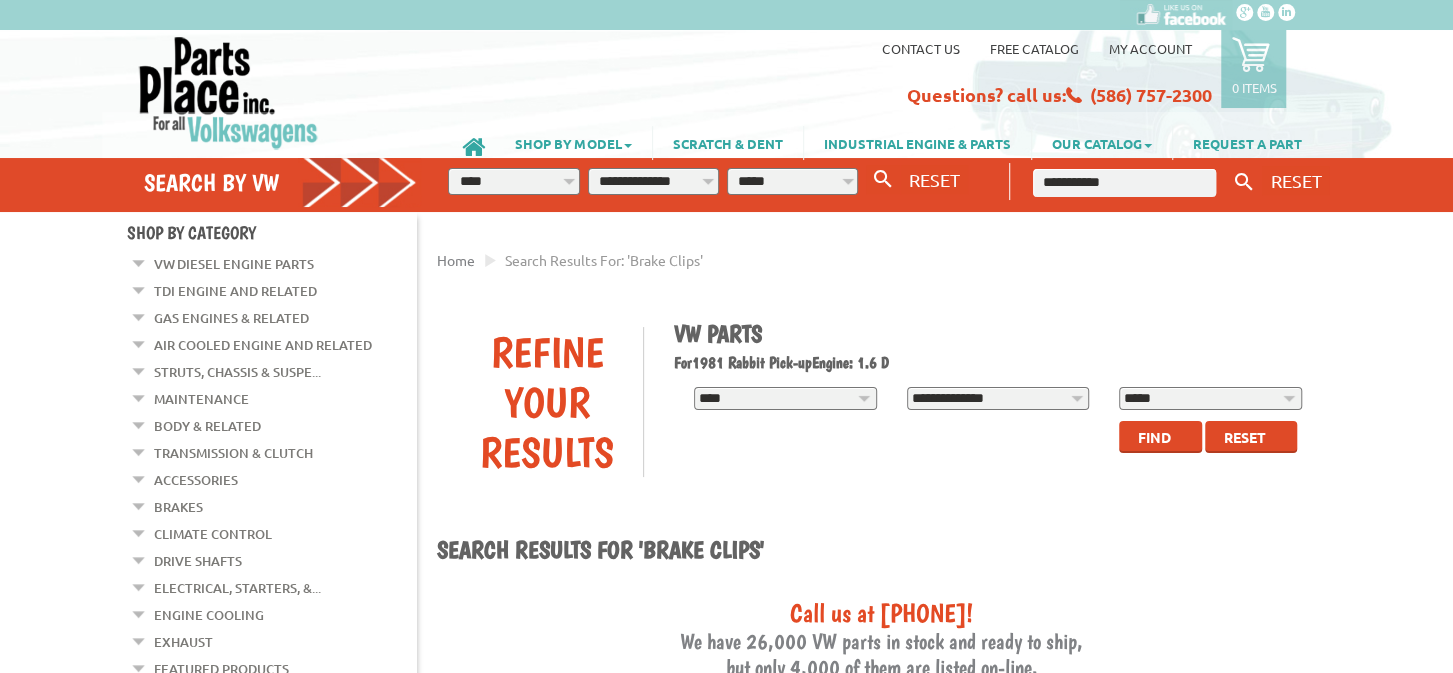click on "**********" at bounding box center (1125, 183) 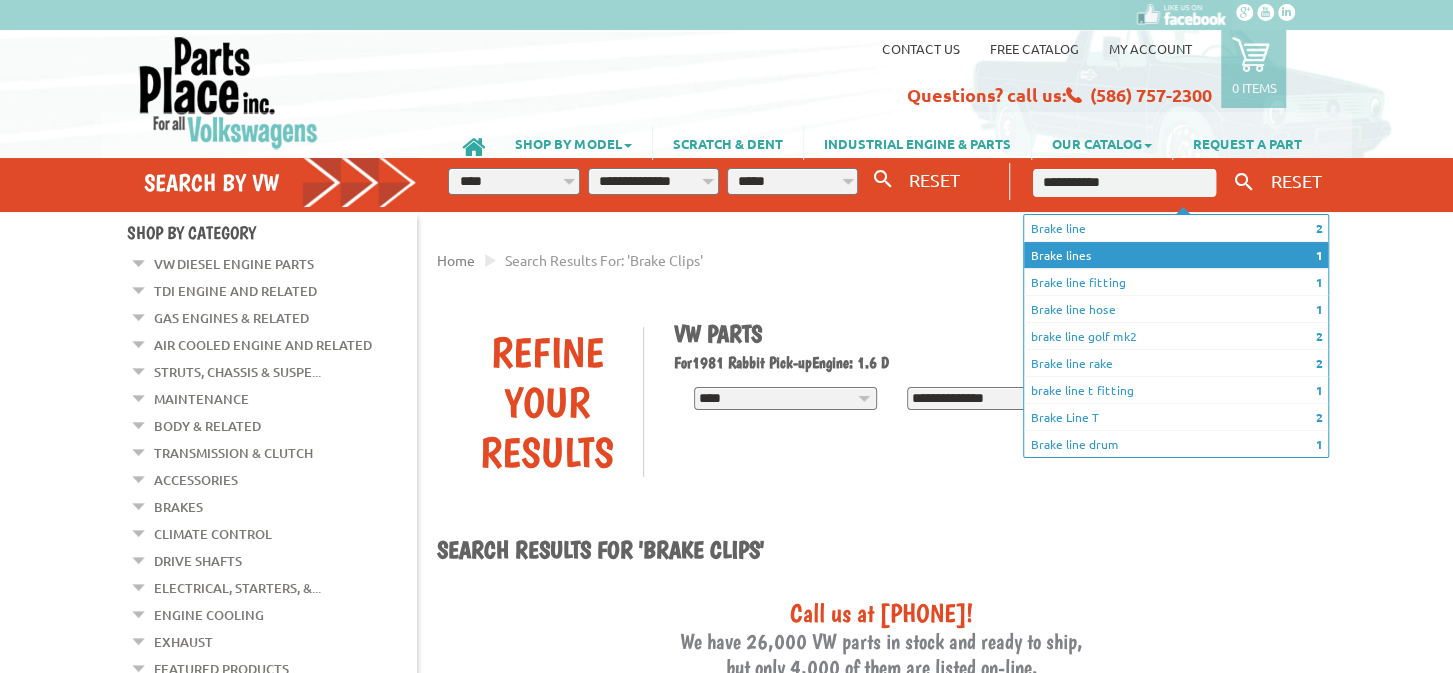 click on "1 Brake lines" at bounding box center [1176, 255] 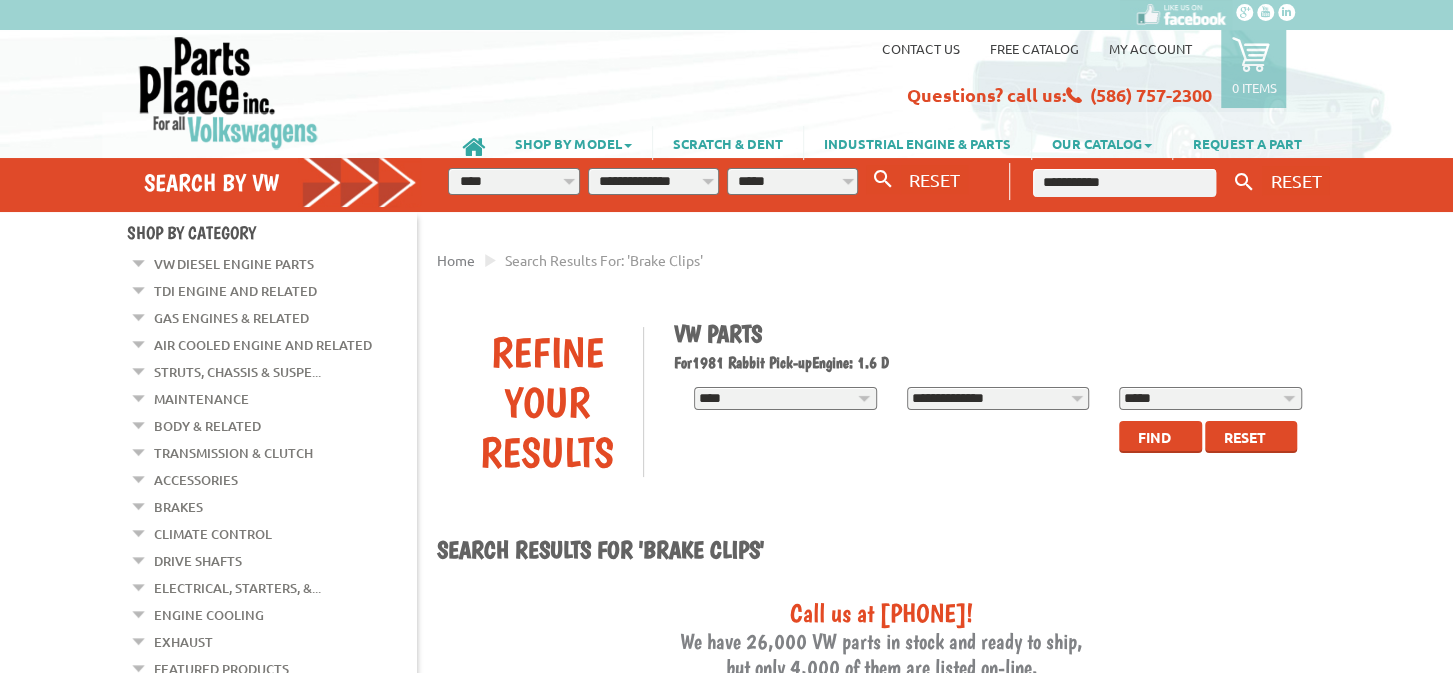 click on "Find" at bounding box center [1154, 437] 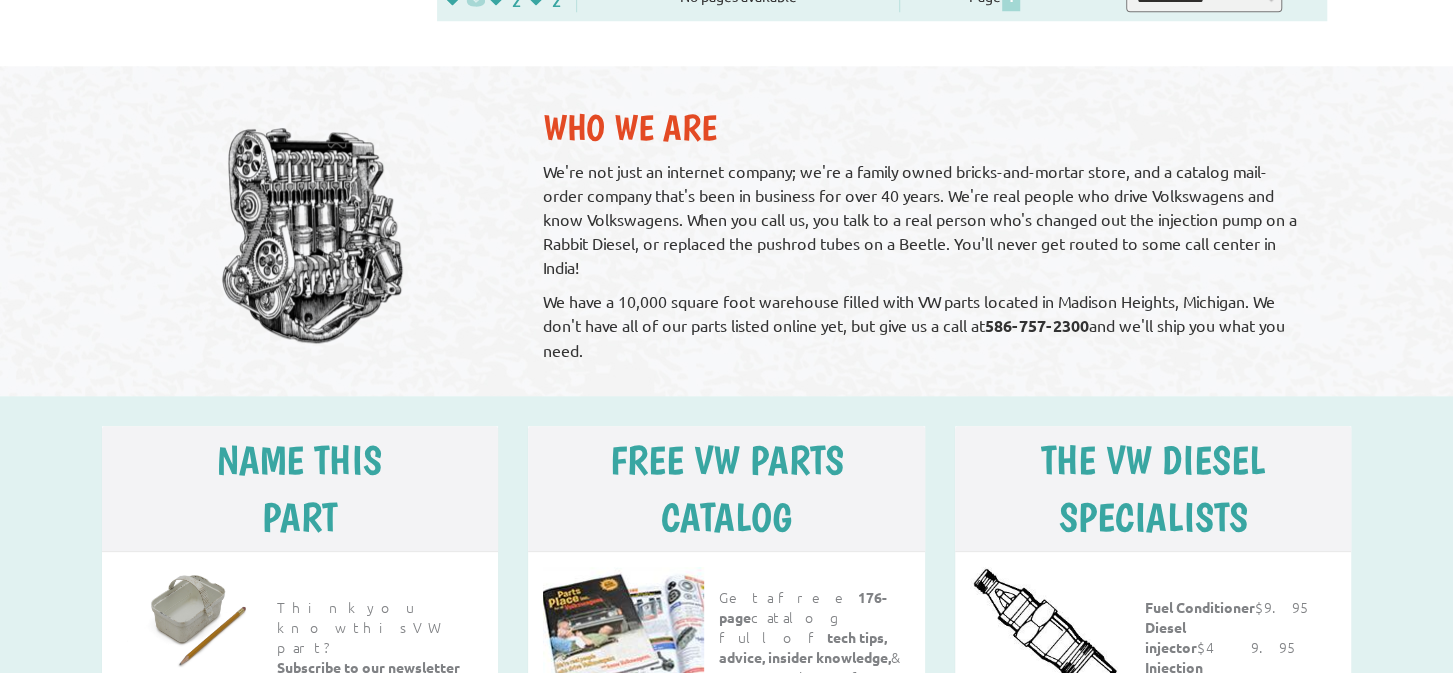 scroll, scrollTop: 983, scrollLeft: 0, axis: vertical 